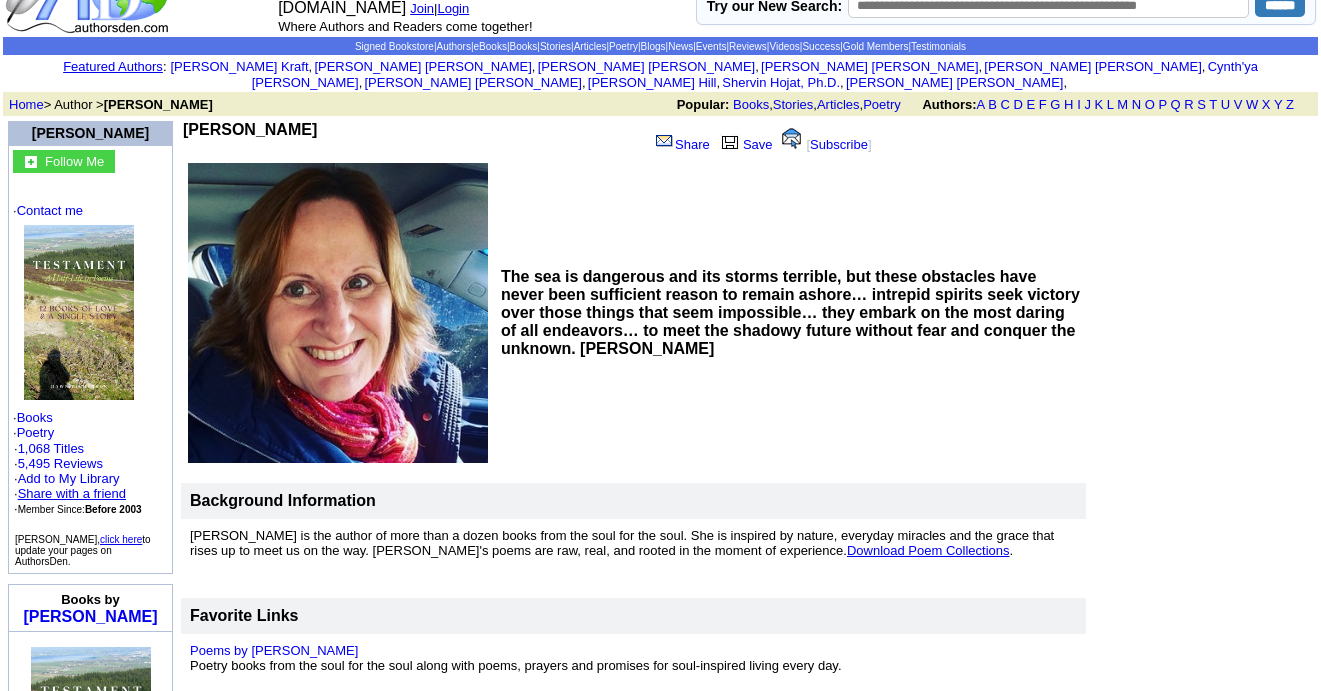 scroll, scrollTop: 0, scrollLeft: 0, axis: both 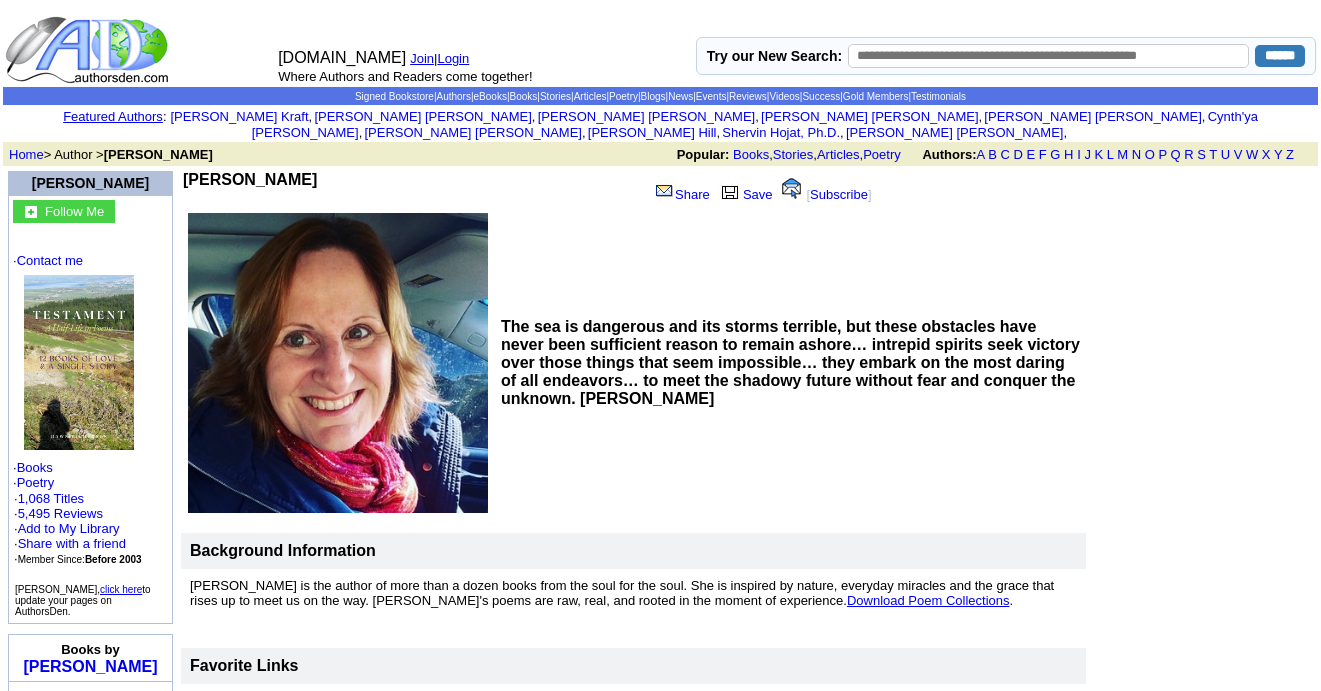 click on "Login" at bounding box center (453, 58) 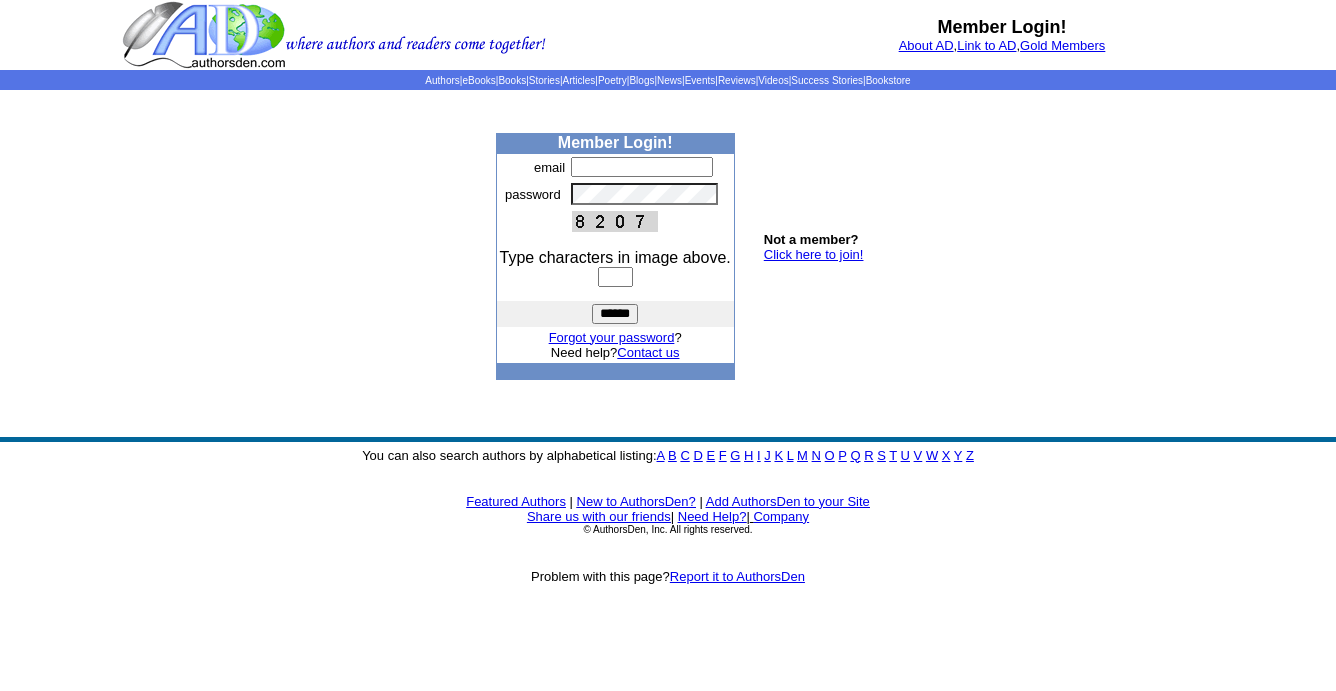 scroll, scrollTop: 0, scrollLeft: 0, axis: both 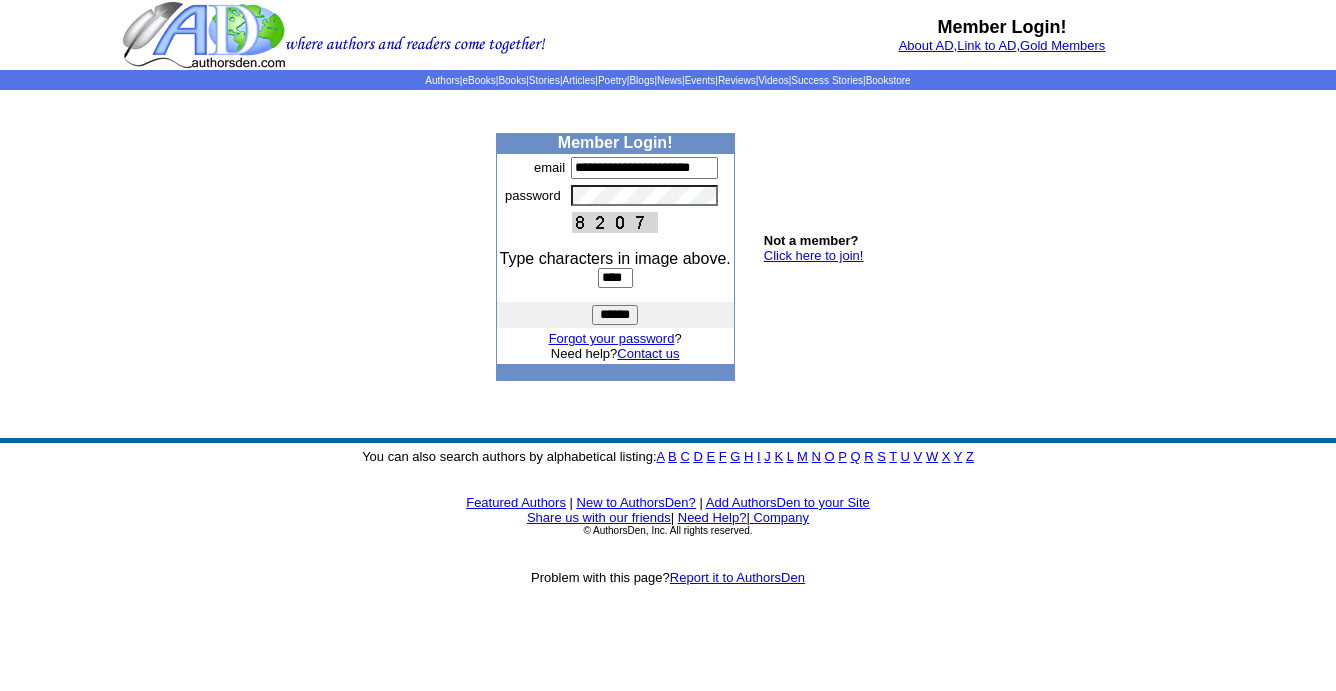 click on "****" at bounding box center [615, 278] 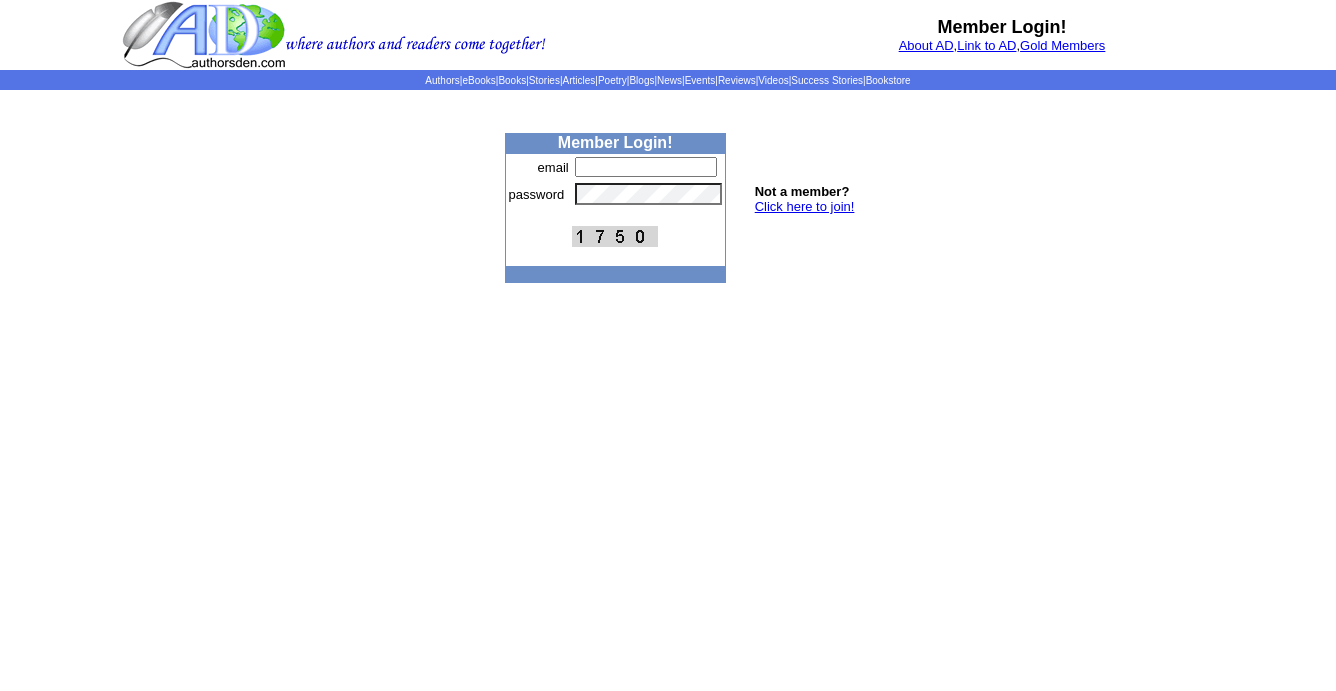 scroll, scrollTop: 0, scrollLeft: 0, axis: both 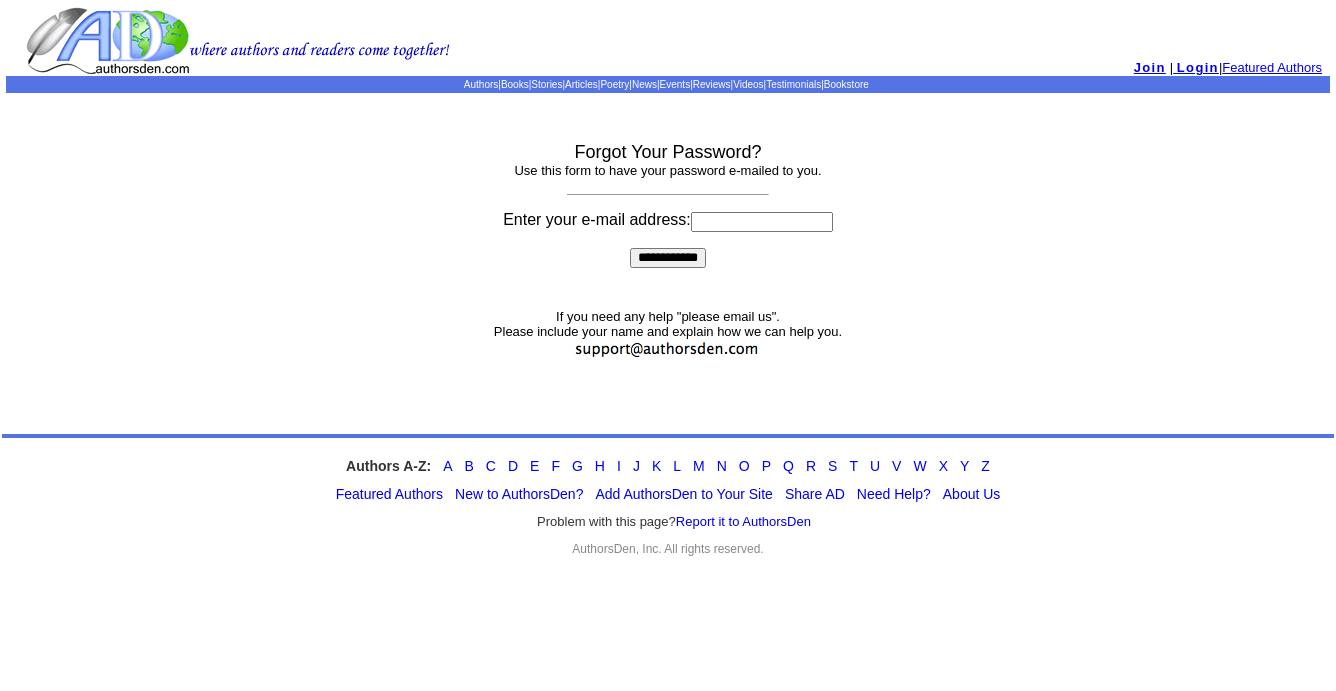 click at bounding box center (762, 222) 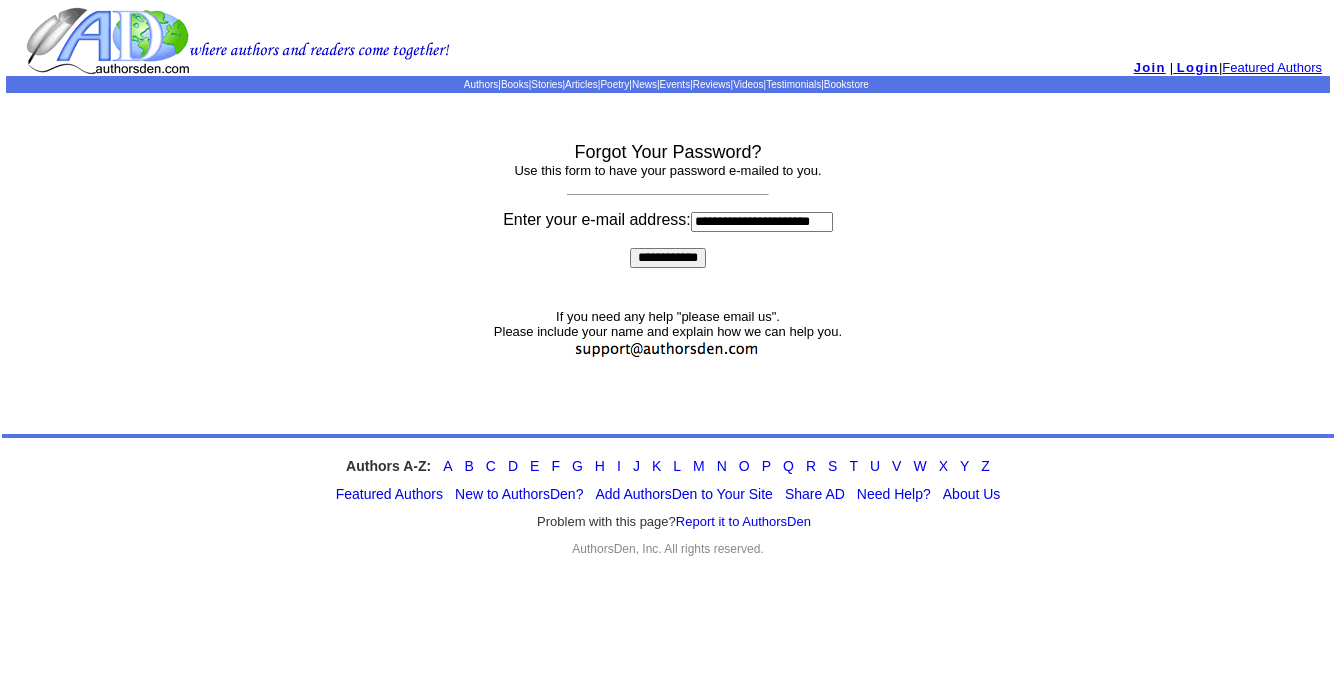 click on "**********" at bounding box center [668, 258] 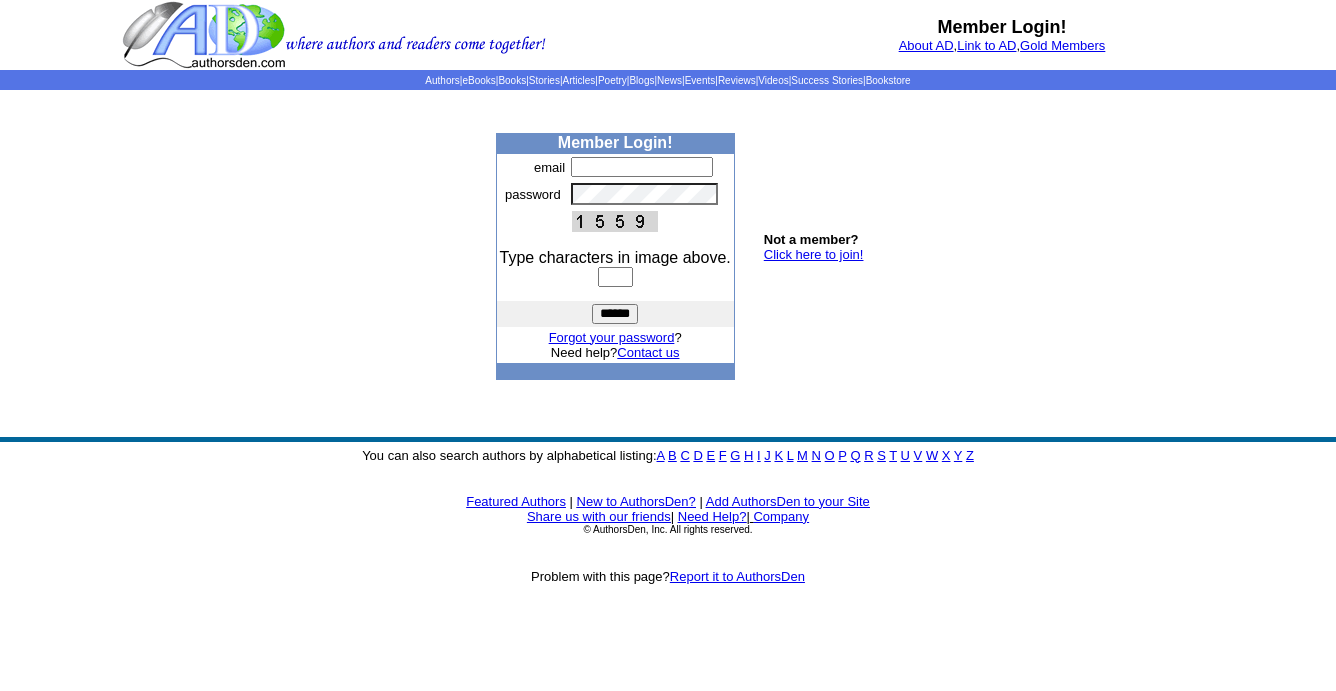 scroll, scrollTop: 0, scrollLeft: 0, axis: both 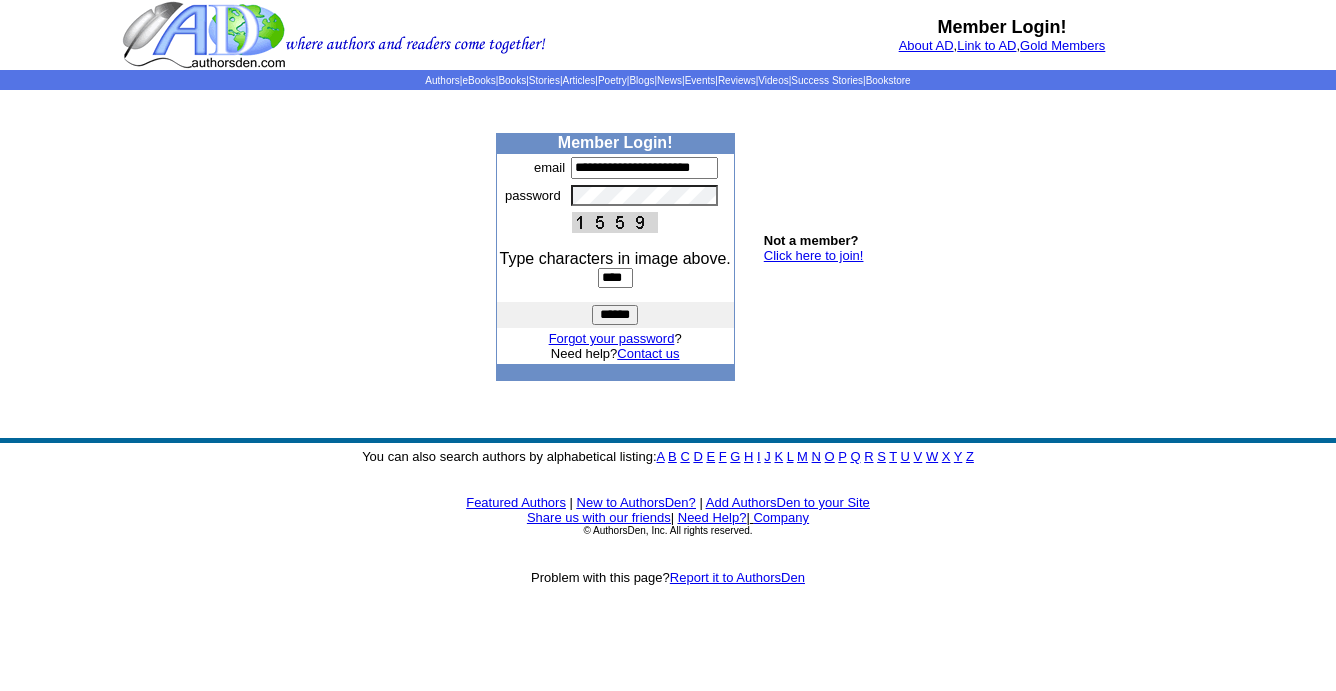 click on "****" at bounding box center (615, 278) 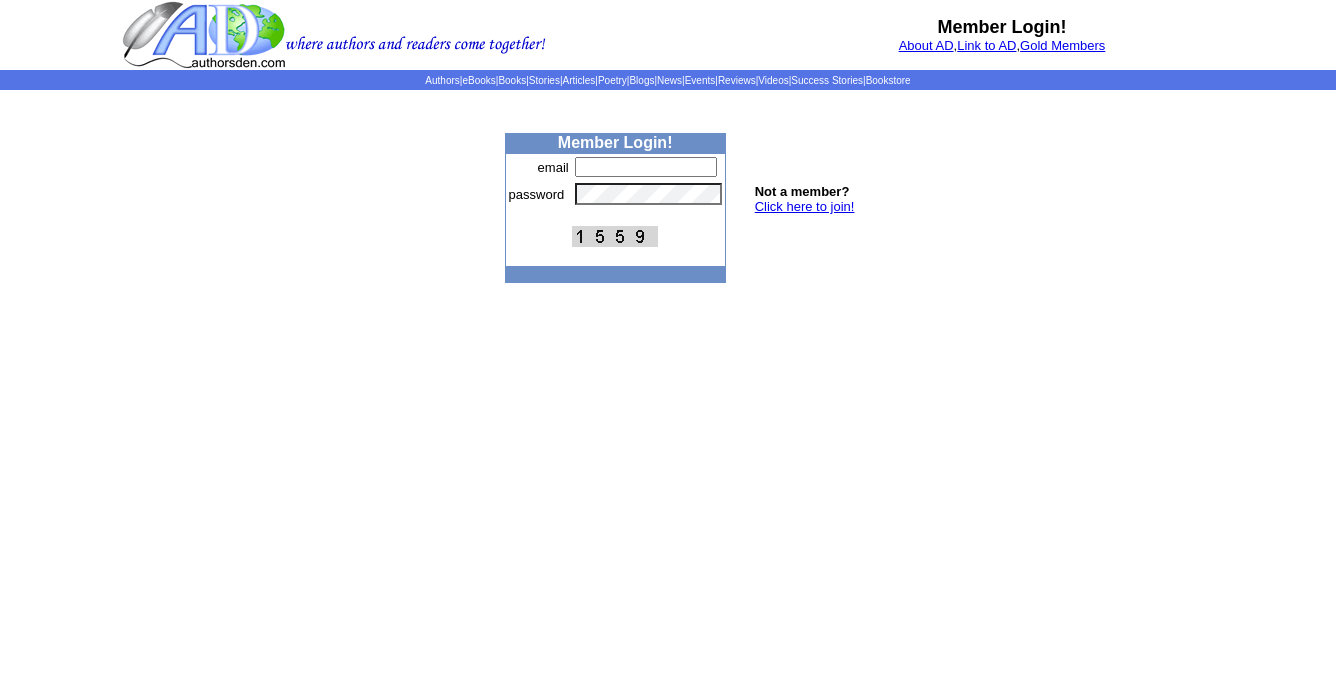 scroll, scrollTop: 0, scrollLeft: 0, axis: both 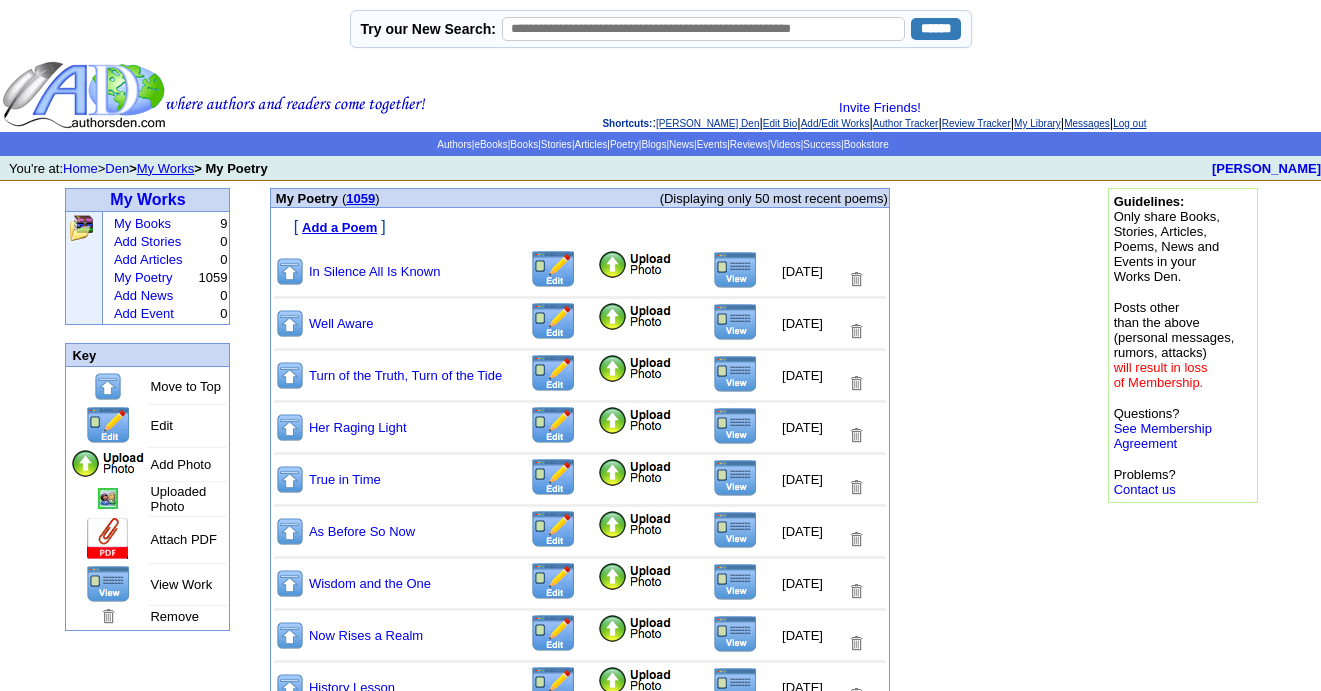 click at bounding box center (735, 270) 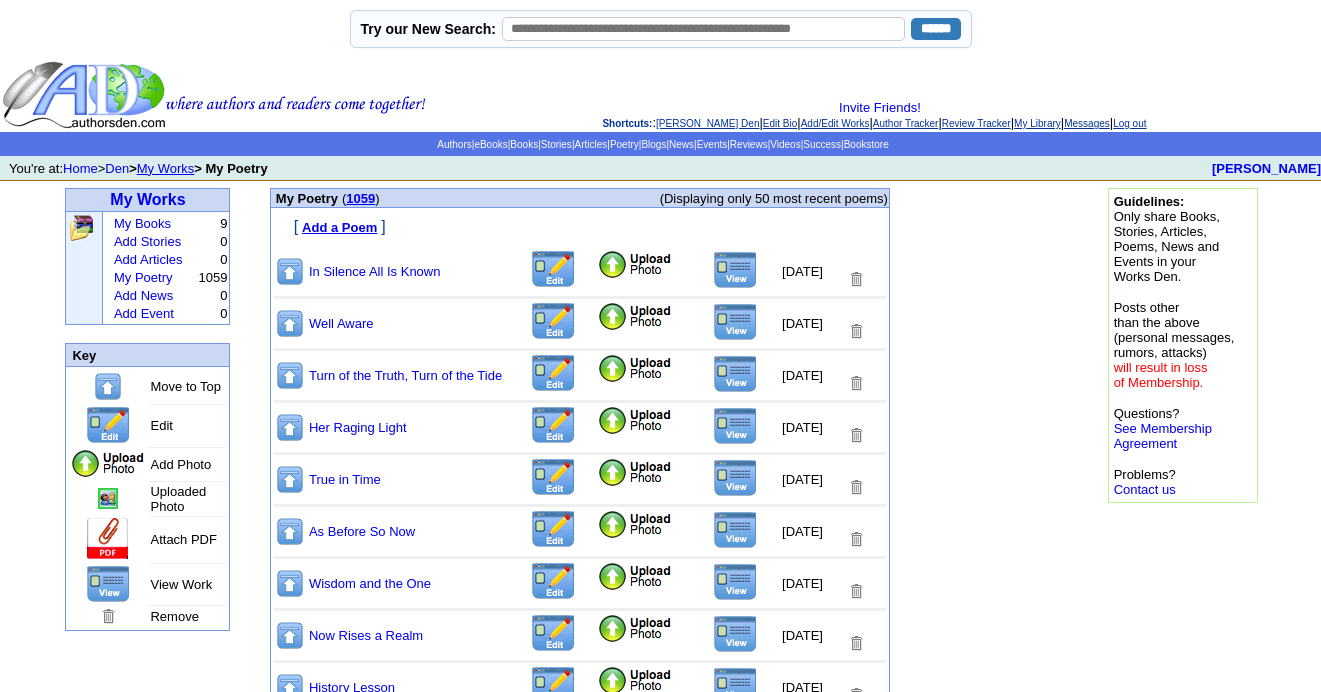 click at bounding box center (735, 426) 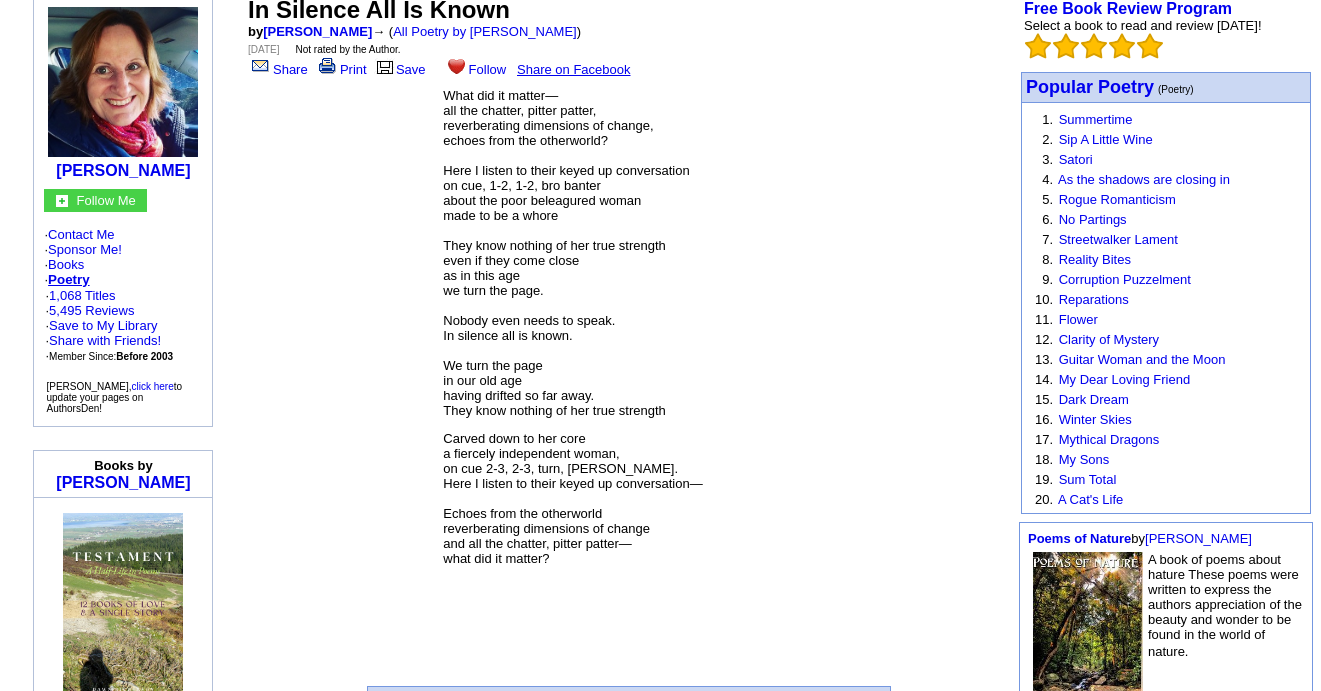 scroll, scrollTop: 193, scrollLeft: 0, axis: vertical 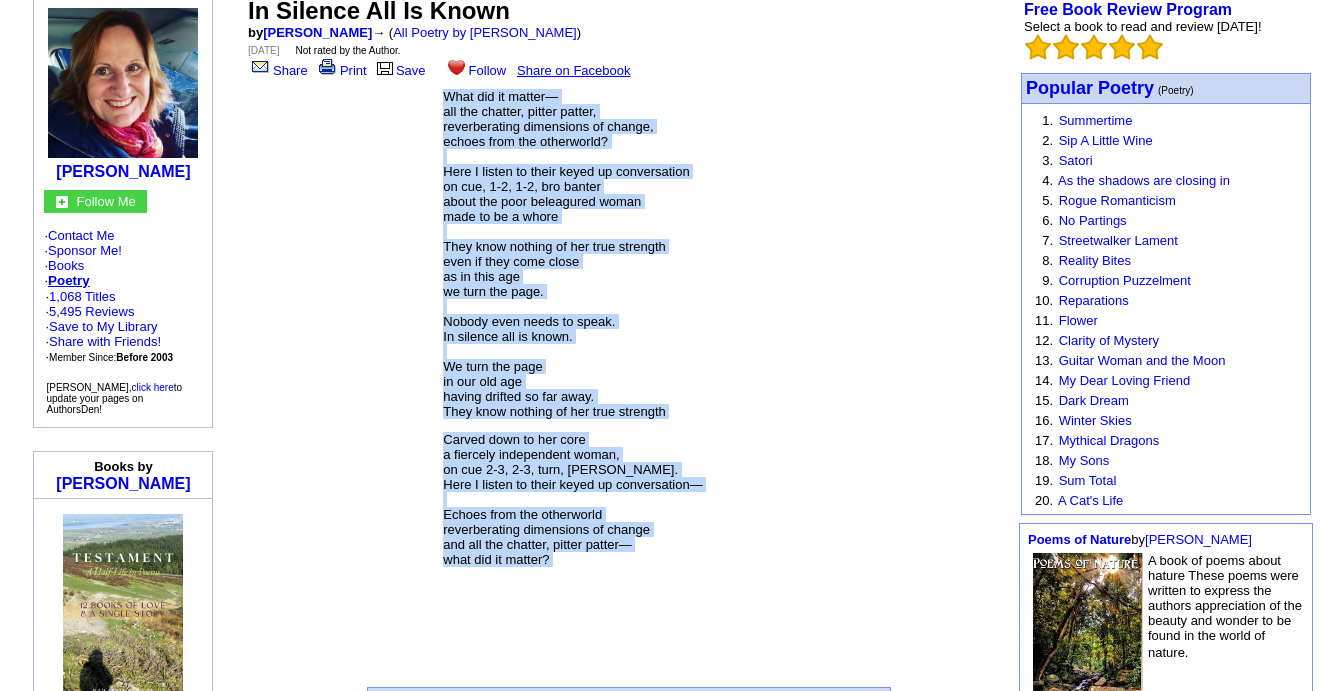 drag, startPoint x: 606, startPoint y: 580, endPoint x: 435, endPoint y: 91, distance: 518.0367 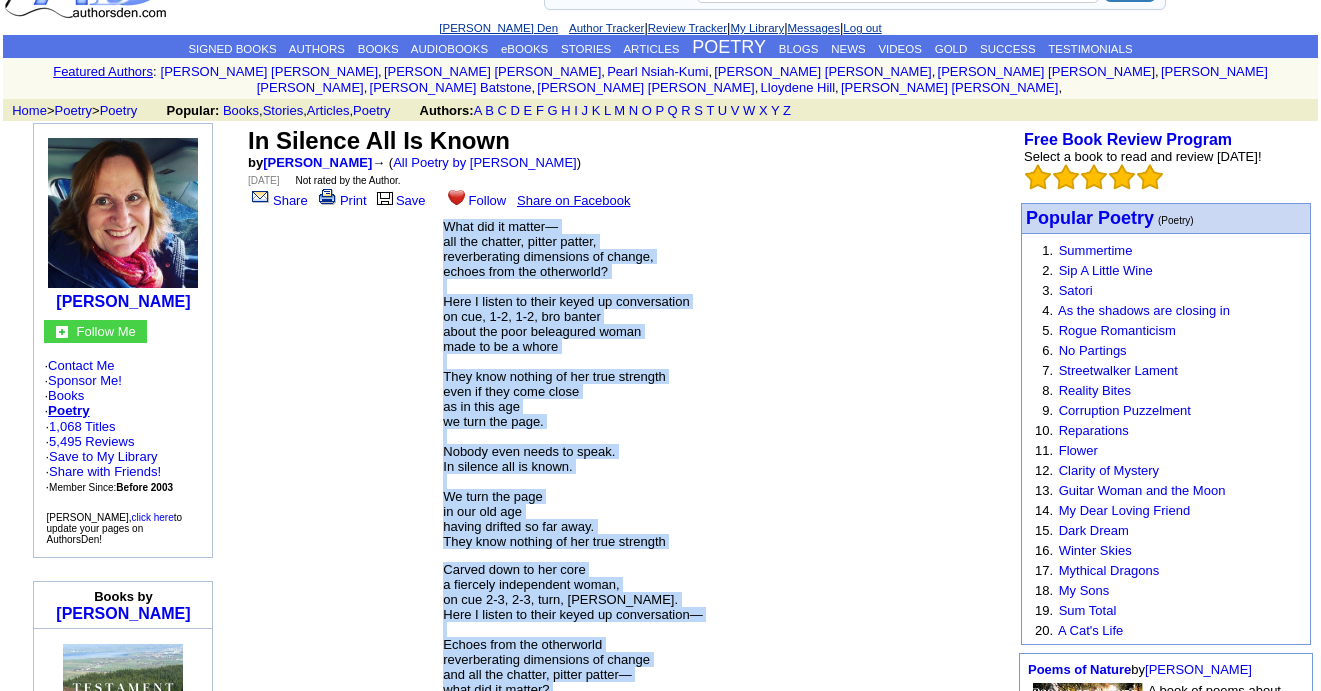 scroll, scrollTop: 134, scrollLeft: 0, axis: vertical 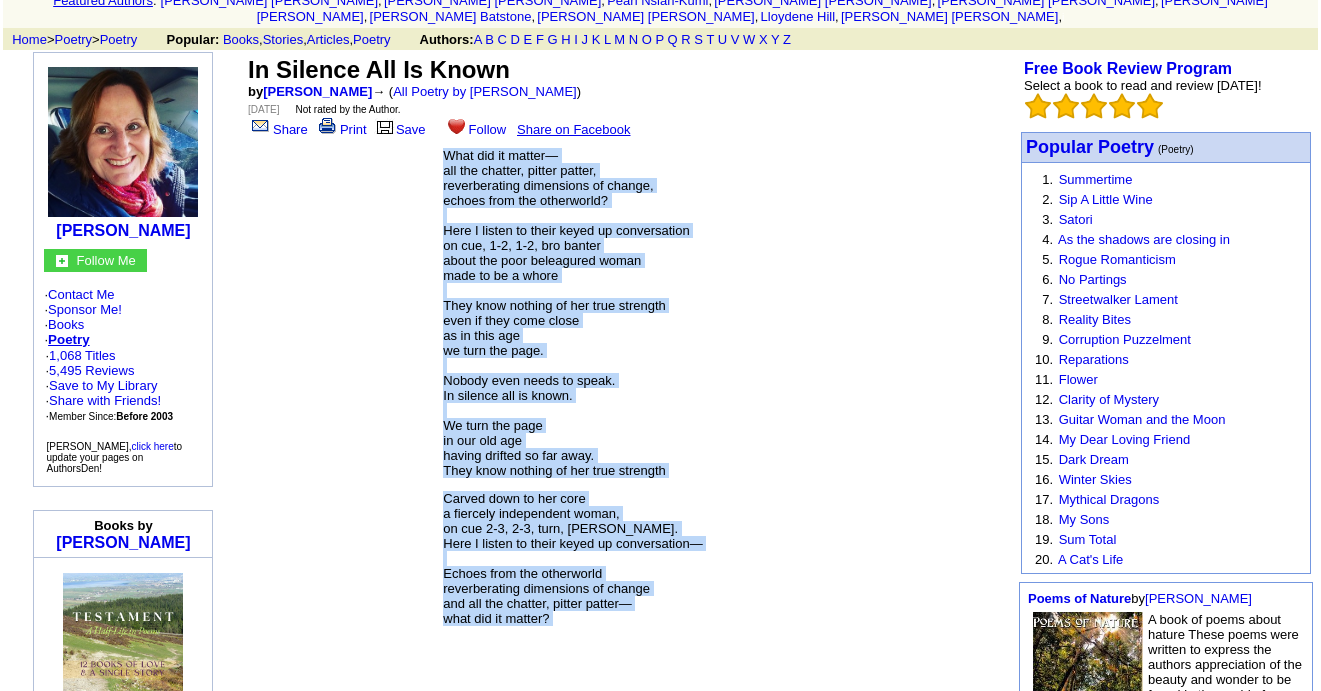 click on "Poetry" 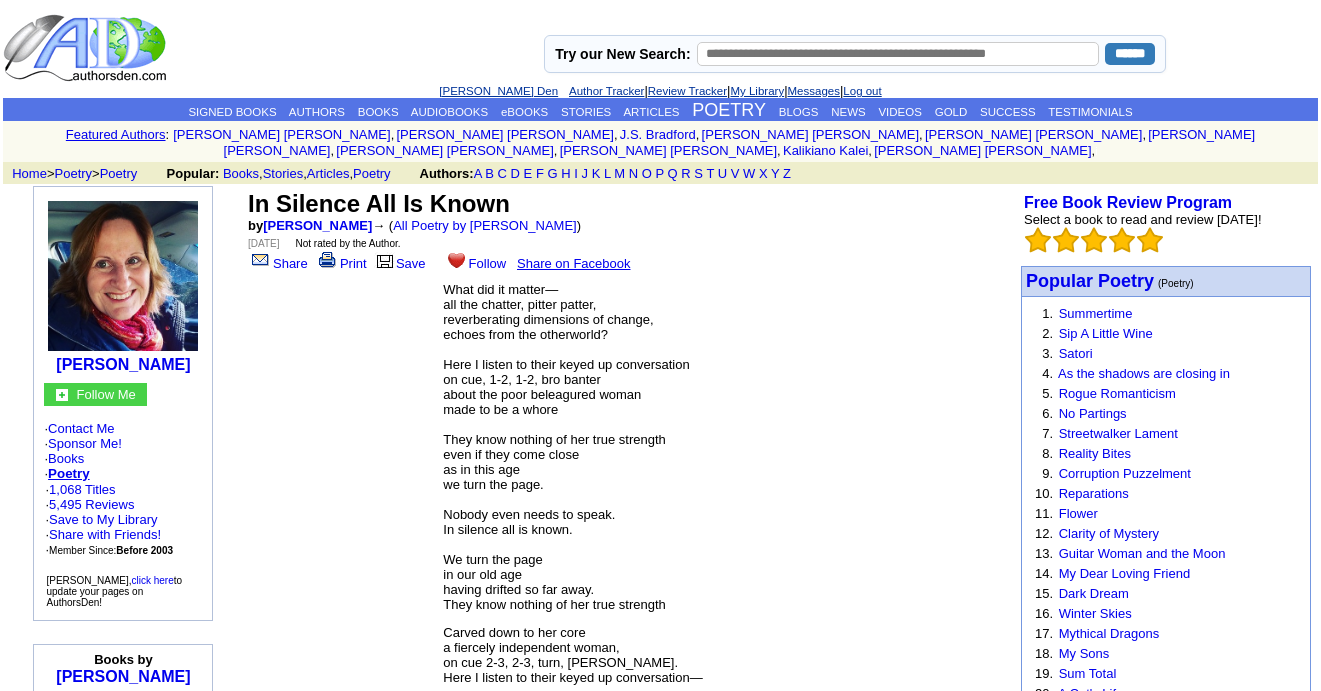 scroll, scrollTop: 0, scrollLeft: 0, axis: both 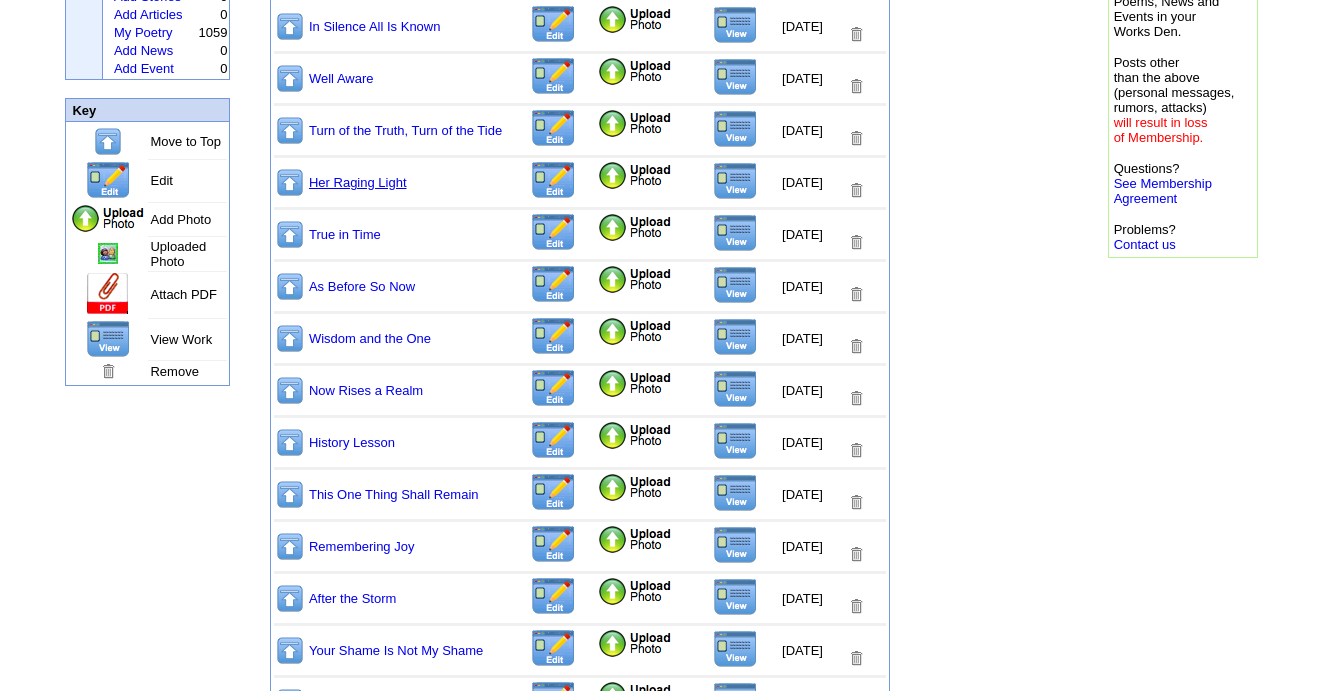 click on "Her Raging Light" at bounding box center [358, 182] 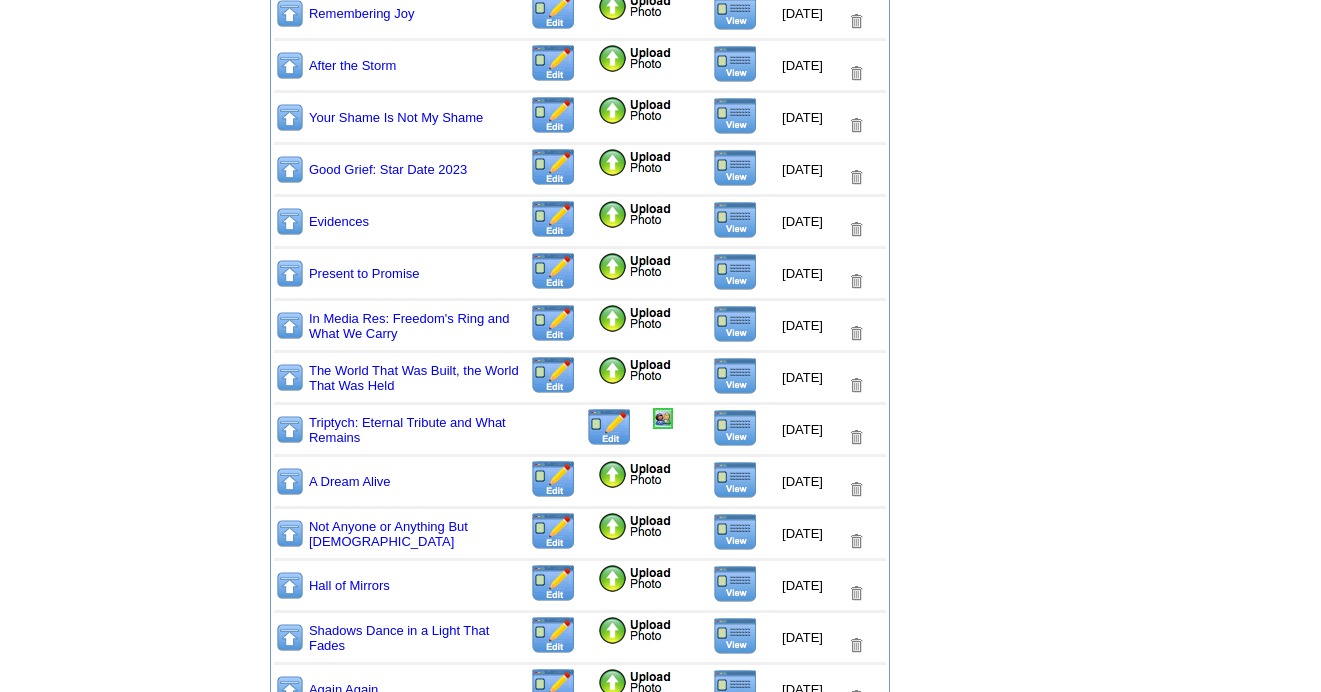 scroll, scrollTop: 772, scrollLeft: 0, axis: vertical 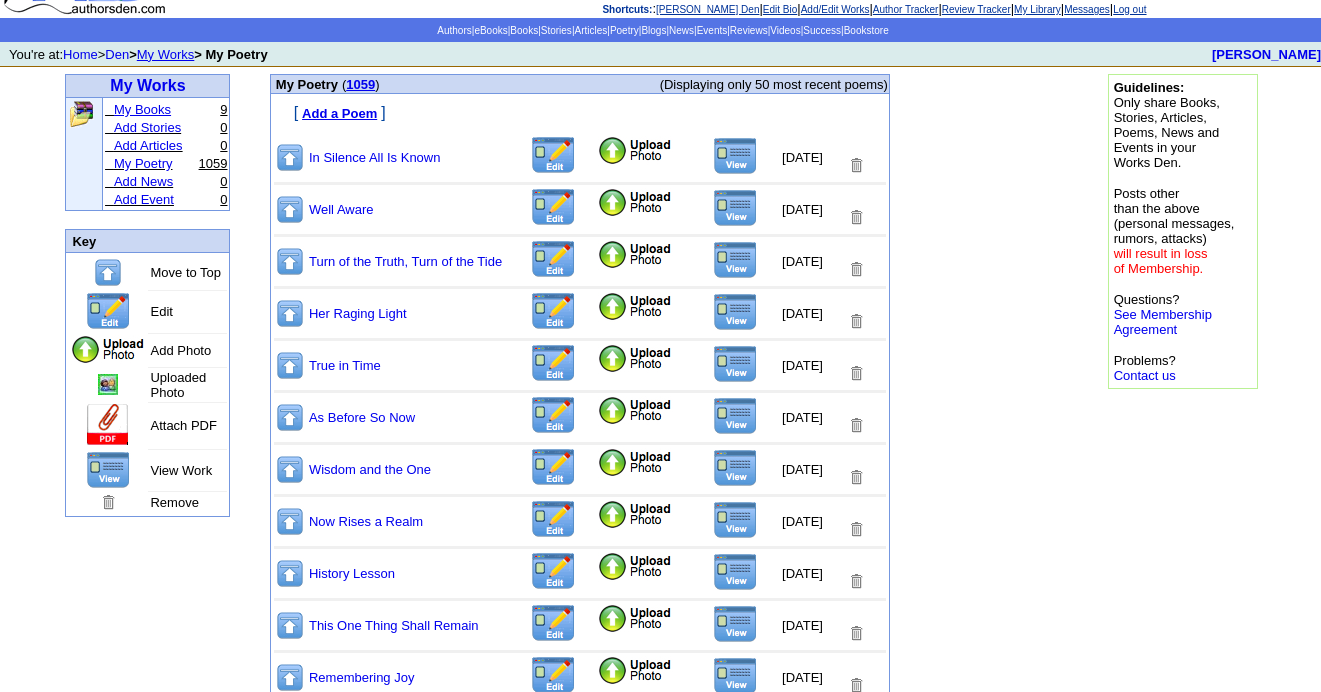 click on "My Books" at bounding box center [142, 109] 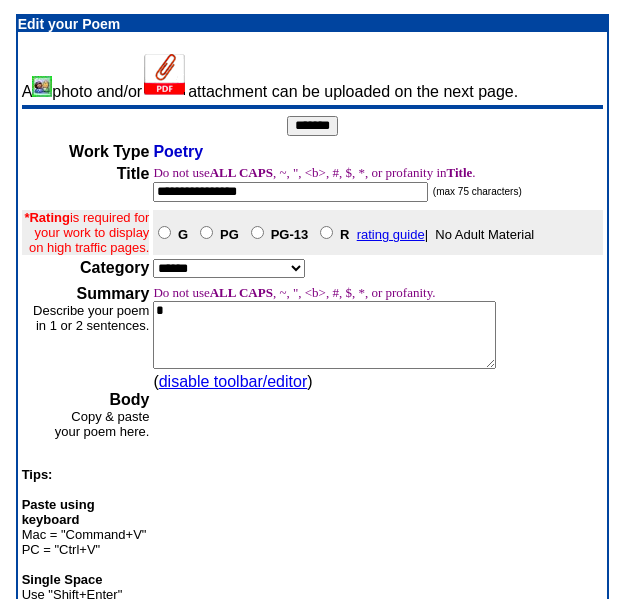 scroll, scrollTop: 0, scrollLeft: 0, axis: both 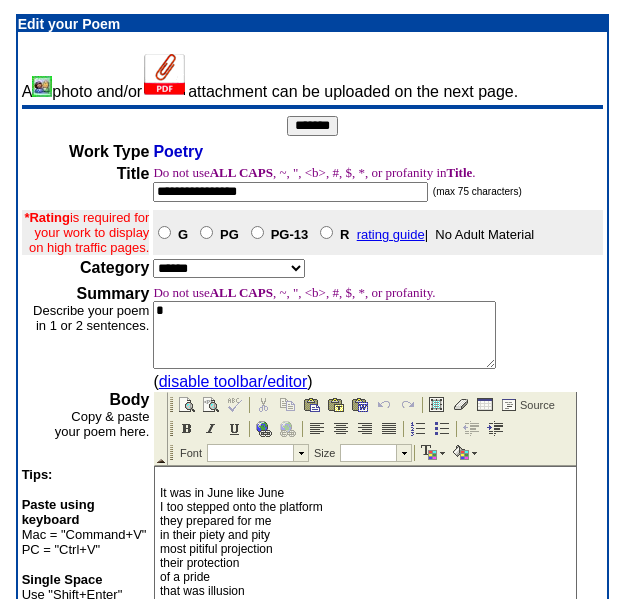 click on "It was in June like June
I too stepped onto the platform
they prepared for me
in their piety and pity
most pitiful projection
their protection
of a pride
that was illusion
if not delusion
of grandeur,
God-granted they said
with puffed up chests
and tsk, tsk poor girl
gone astray.
I had not wavered.
My arrow of love shot
straight through the sky
right through fireworks and July
and the fall, the fall, the fall—
even then, when I felt only
tumbling, stumbling, crumbling
into something unrecognizable
still there was a rising
whose tide will never be
turned back." at bounding box center [365, 661] 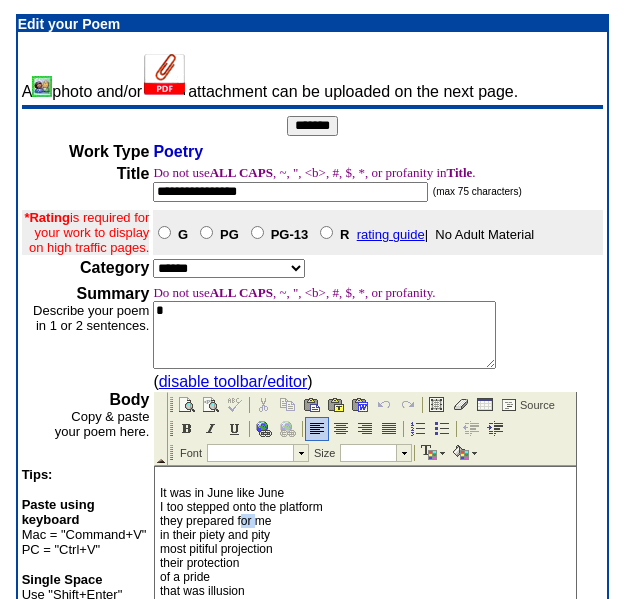 click on "It was in June like June
I too stepped onto the platform
they prepared for me
in their piety and pity
most pitiful projection
their protection
of a pride
that was illusion
if not delusion
of grandeur,
God-granted they said
with puffed up chests
and tsk, tsk poor girl
gone astray.
I had not wavered.
My arrow of love shot
straight through the sky
right through fireworks and July
and the fall, the fall, the fall—
even then, when I felt only
tumbling, stumbling, crumbling
into something unrecognizable
still there was a rising
whose tide will never be
turned back." at bounding box center (365, 661) 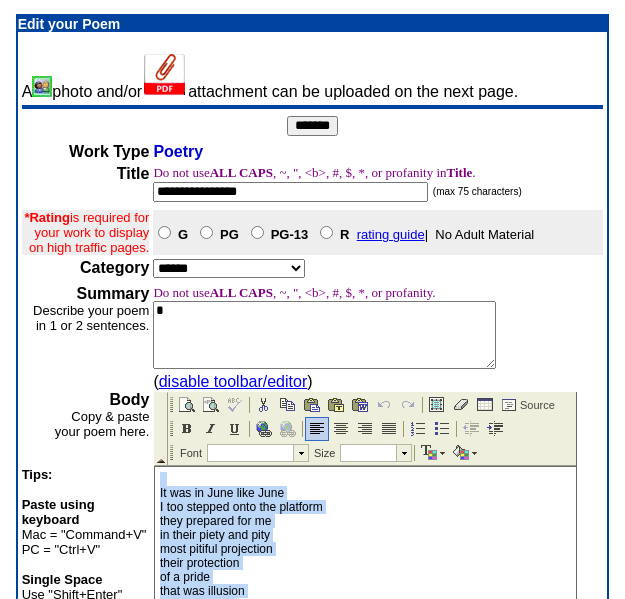 copy on "It was in June like June
I too stepped onto the platform
they prepared for me
in their piety and pity
most pitiful projection
their protection
of a pride
that was illusion
if not delusion
of grandeur,
God-granted they said
with puffed up chests
and tsk, tsk poor girl
gone astray.
I had not wavered.
My arrow of love shot
straight through the sky
right through fireworks and July
and the fall, the fall, the fall—
even then, when I felt only
tumbling, stumbling, crumbling
into something unrecognizable
still there was a rising
whose tide will never be
turned back.
Across the seas of time
and here, in my august days,
they play and make their noose
look like a goose that I might stoop
to pet it. Having now resorted
to contorted schemes, they
parrot mockery and mimicry
and post altogether useless memes—
for I will stand, noose or not,
and remember forever what
you forgot.
Rebellious they called me as if
my rage had no root in their tyranny.
Unlike June I have no army. I wi..." 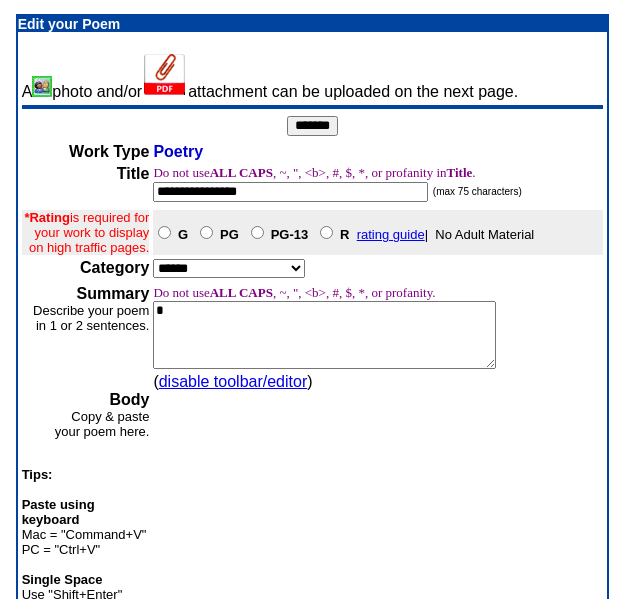 scroll, scrollTop: 0, scrollLeft: 0, axis: both 